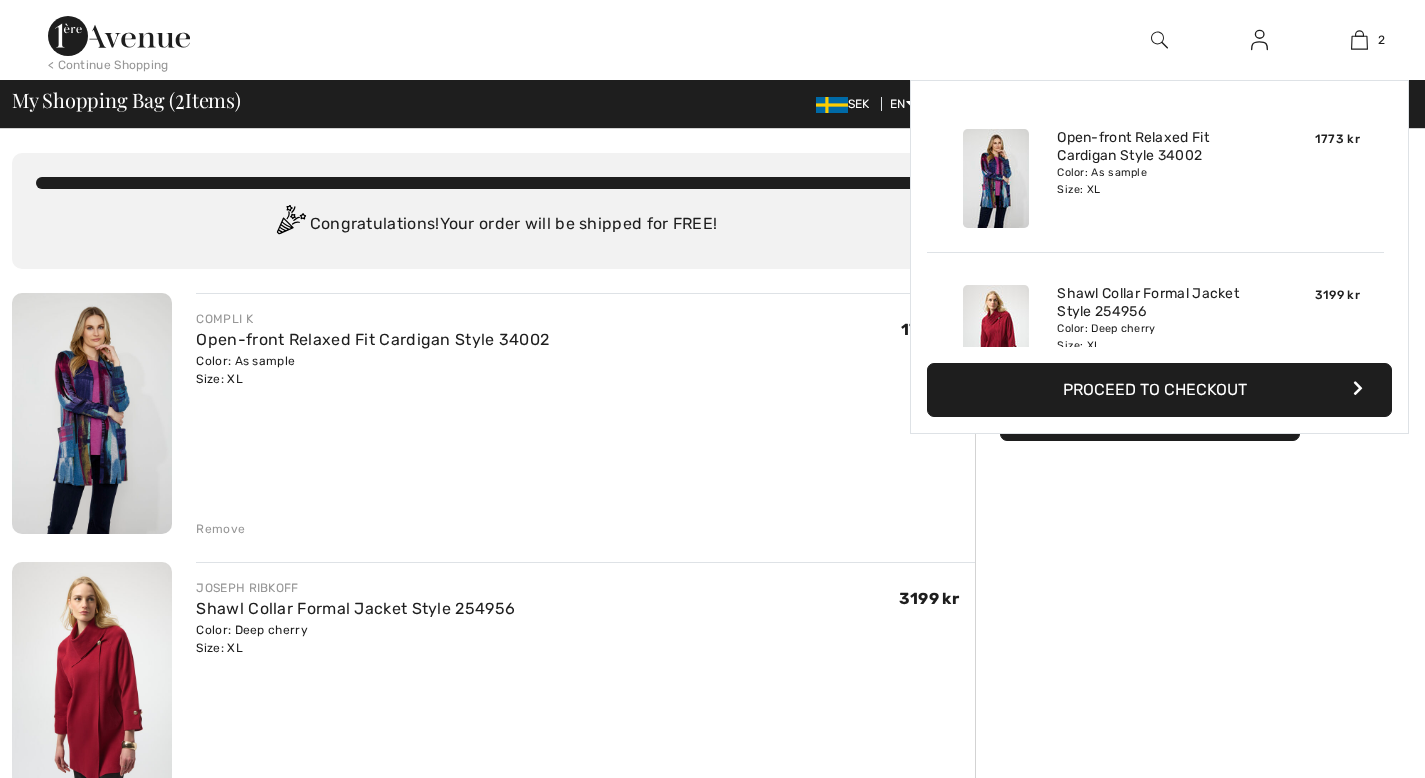 scroll, scrollTop: 0, scrollLeft: 0, axis: both 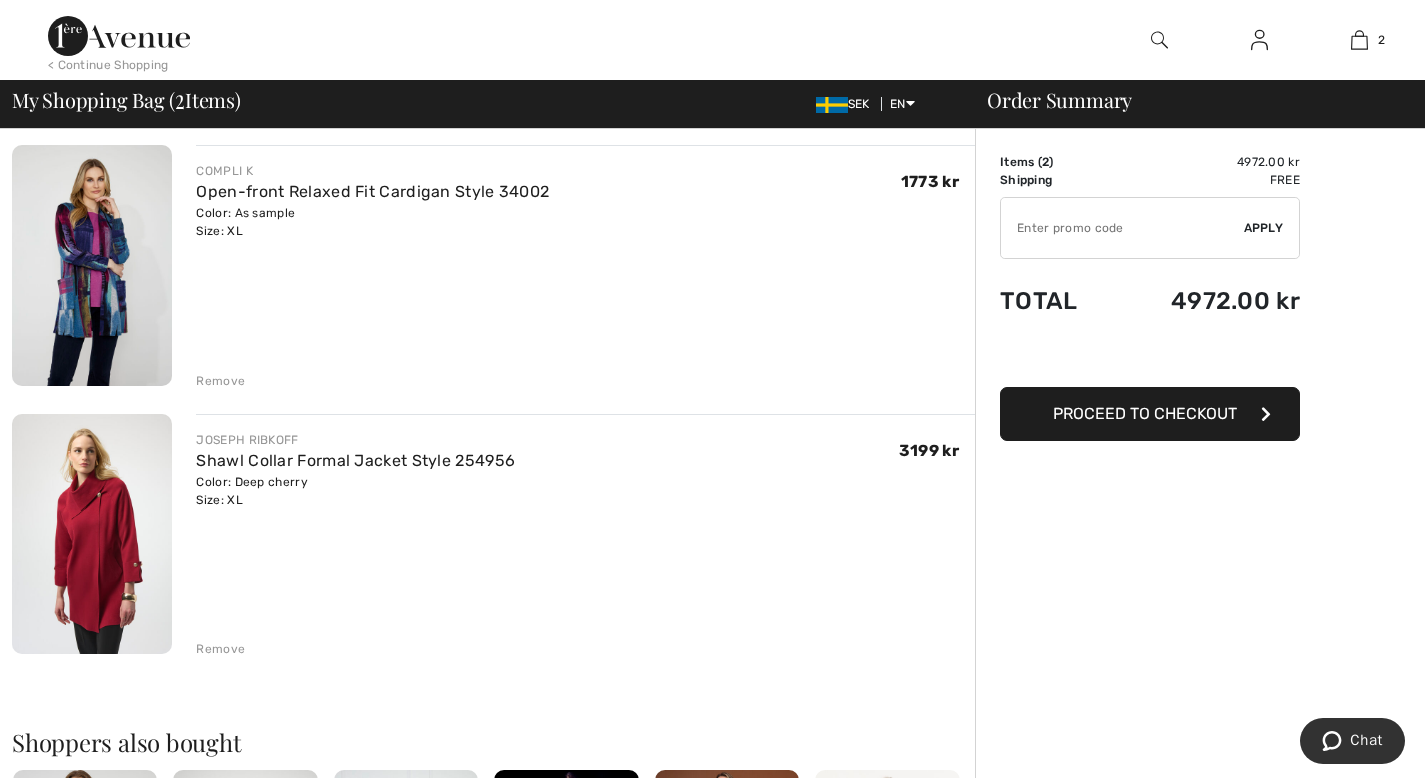 click on "Proceed to Checkout" at bounding box center [1150, 414] 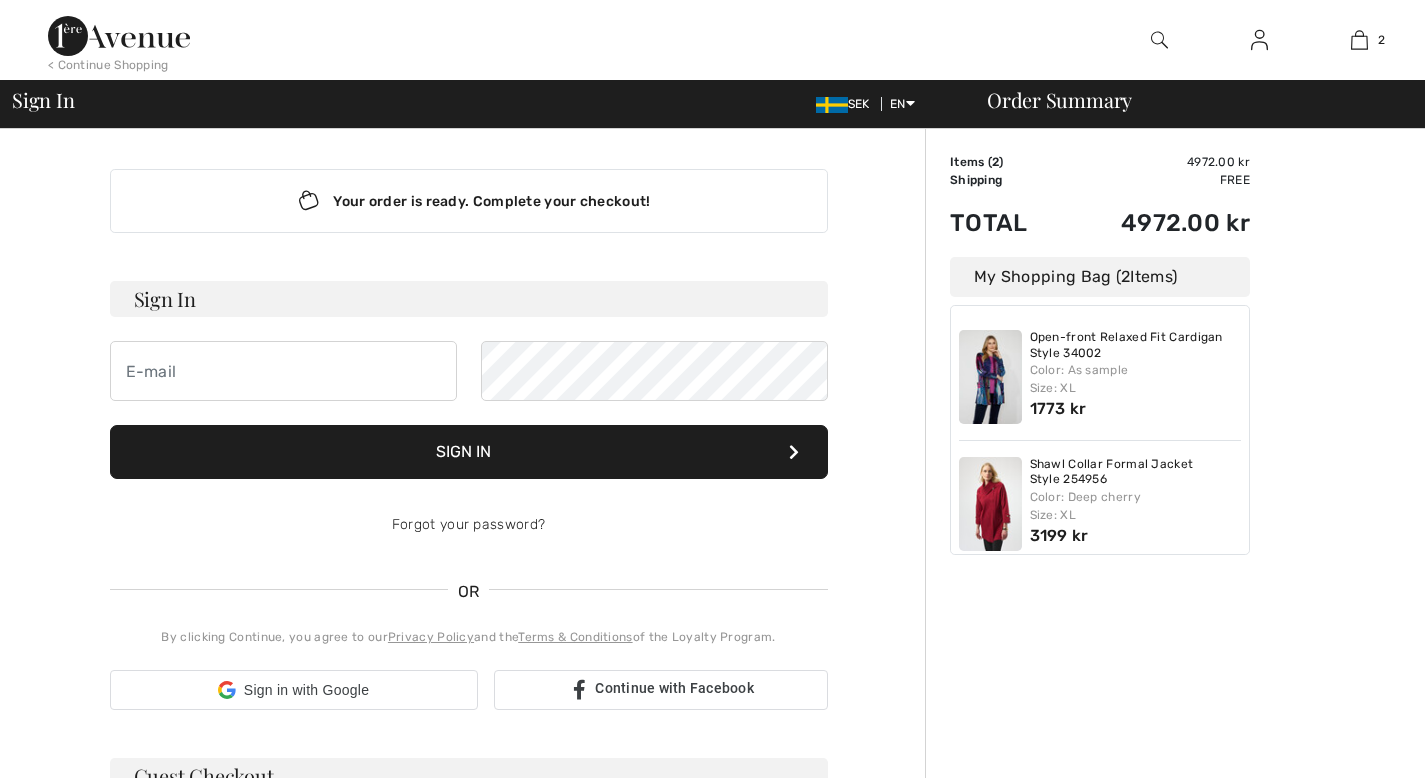 scroll, scrollTop: 0, scrollLeft: 0, axis: both 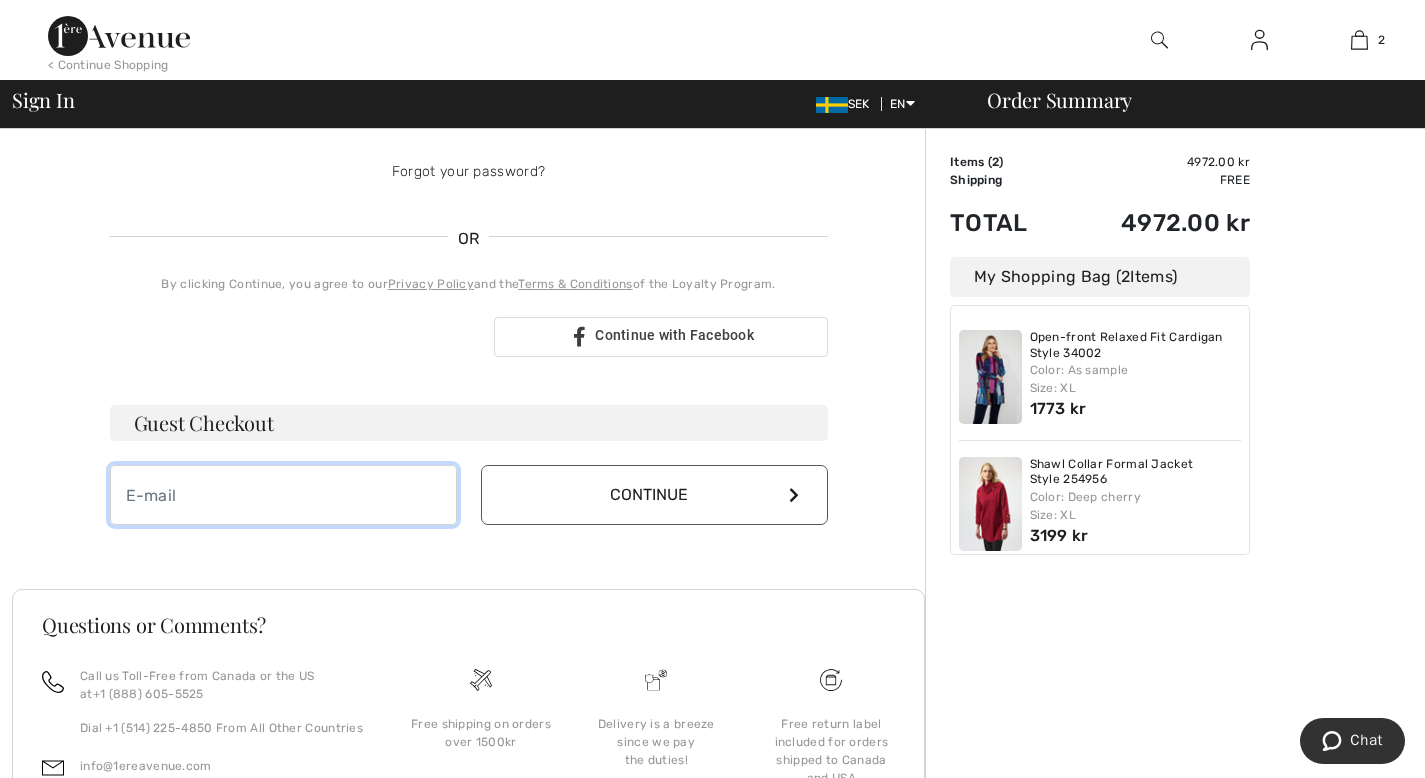 click at bounding box center [283, 495] 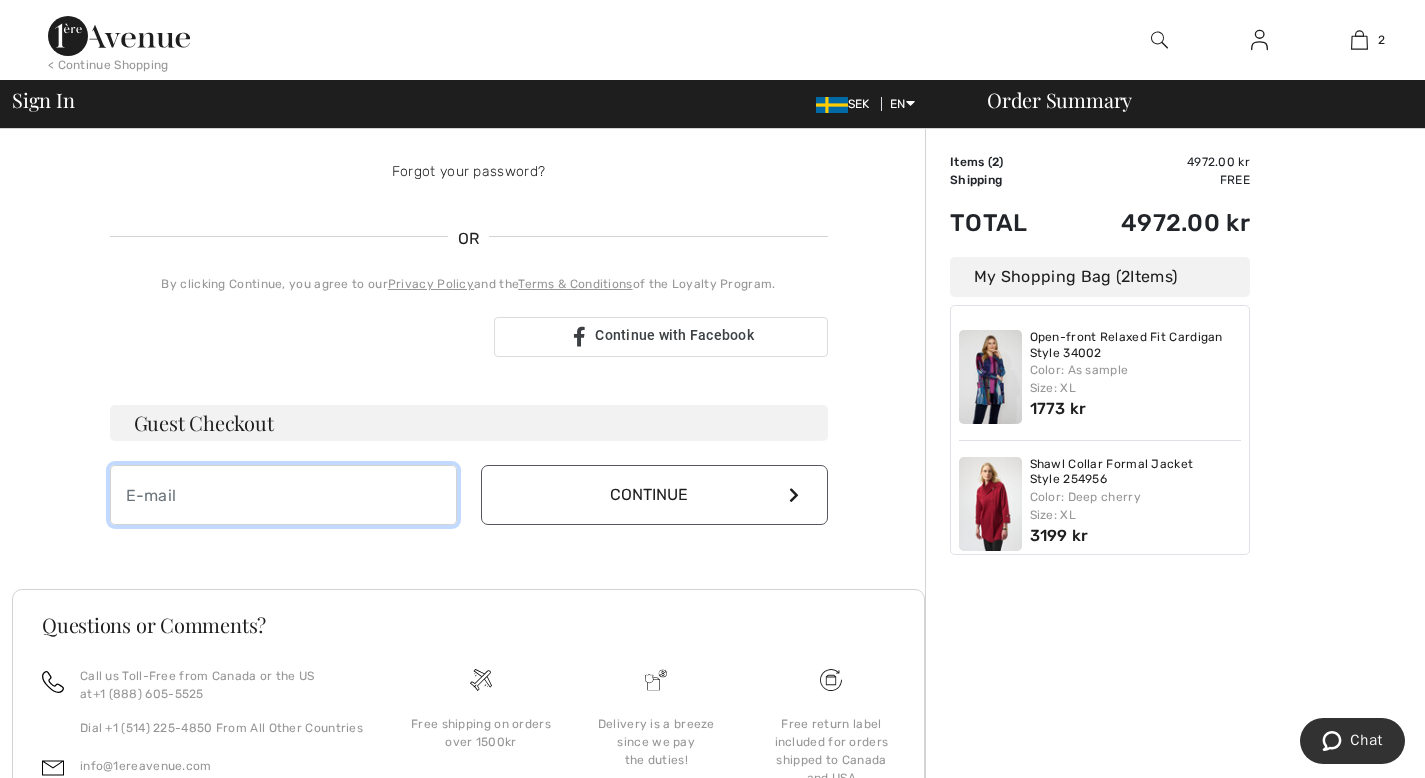 type on "[EMAIL]" 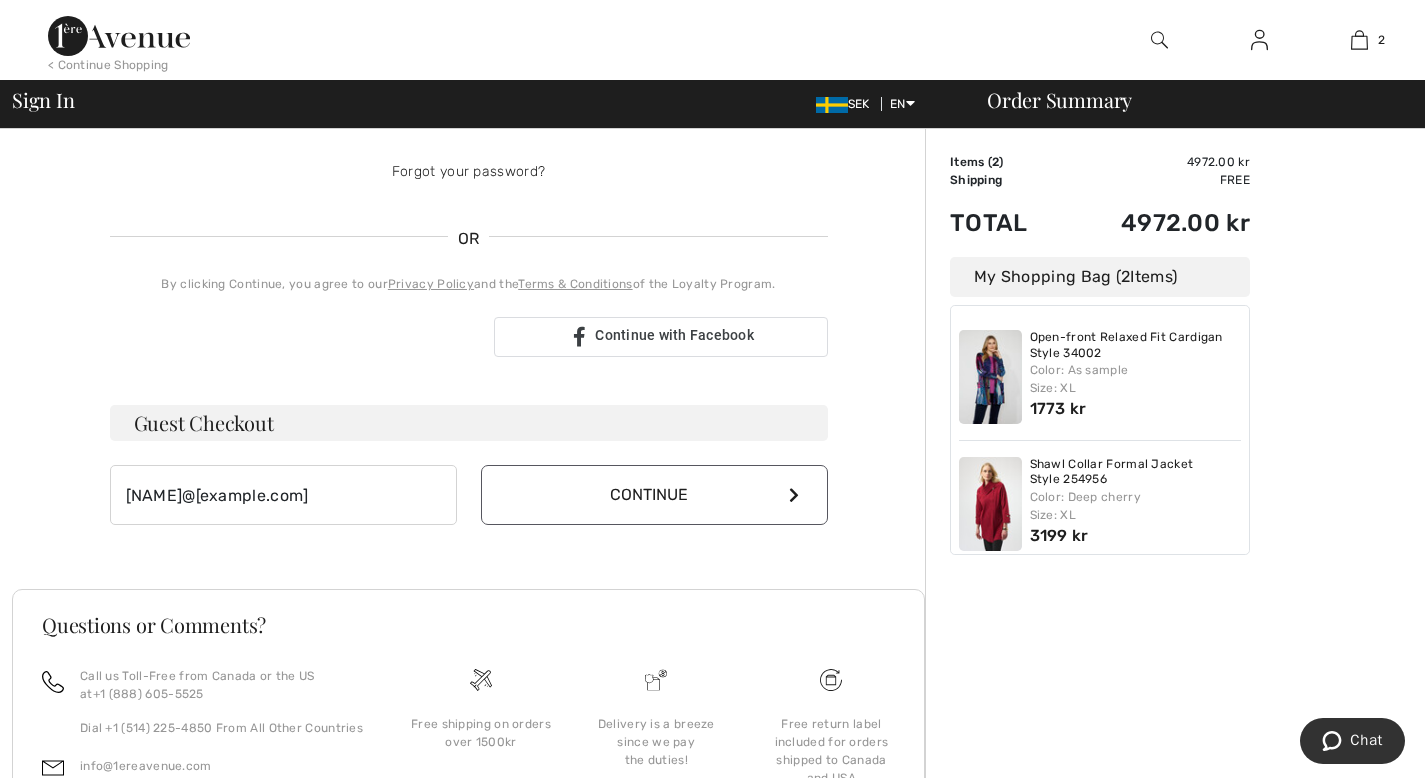 click on "Continue" at bounding box center (654, 495) 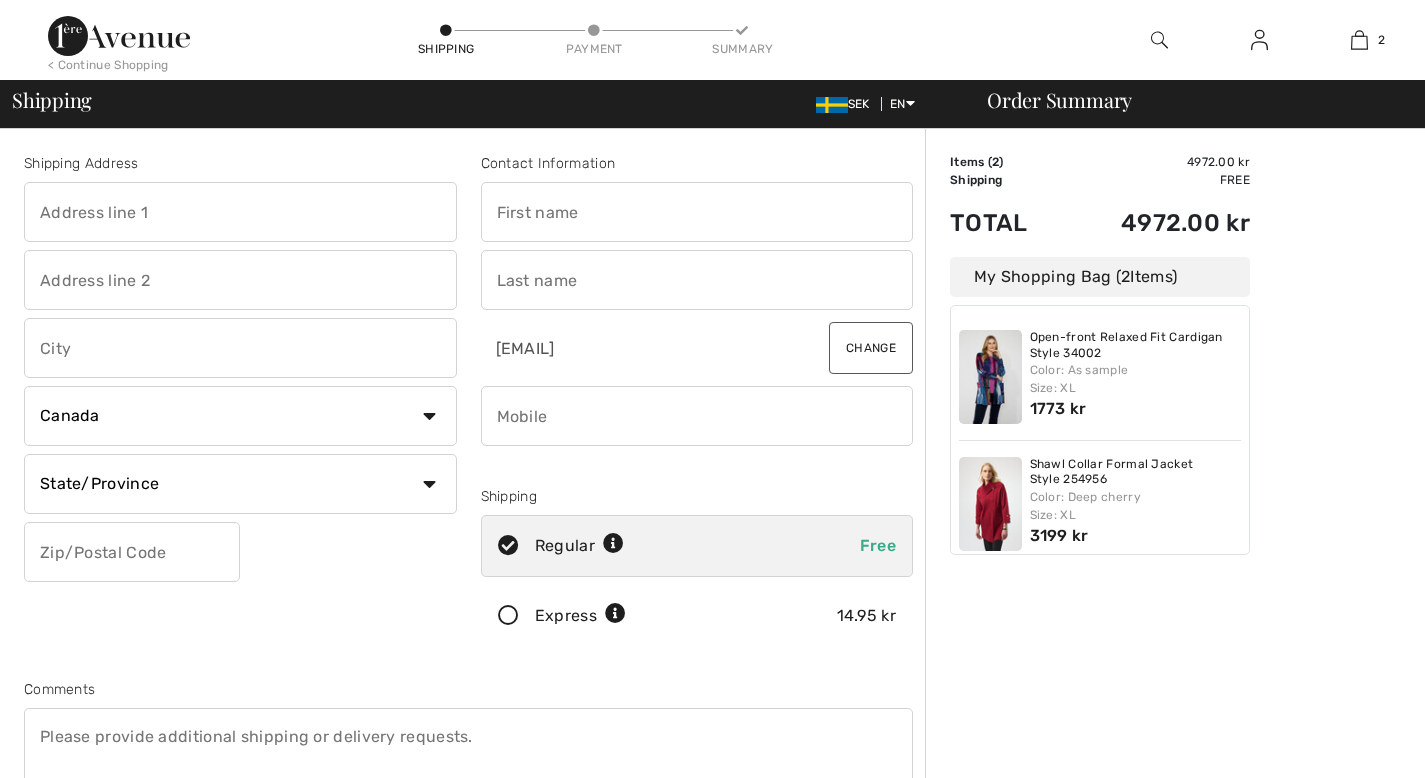scroll, scrollTop: 0, scrollLeft: 0, axis: both 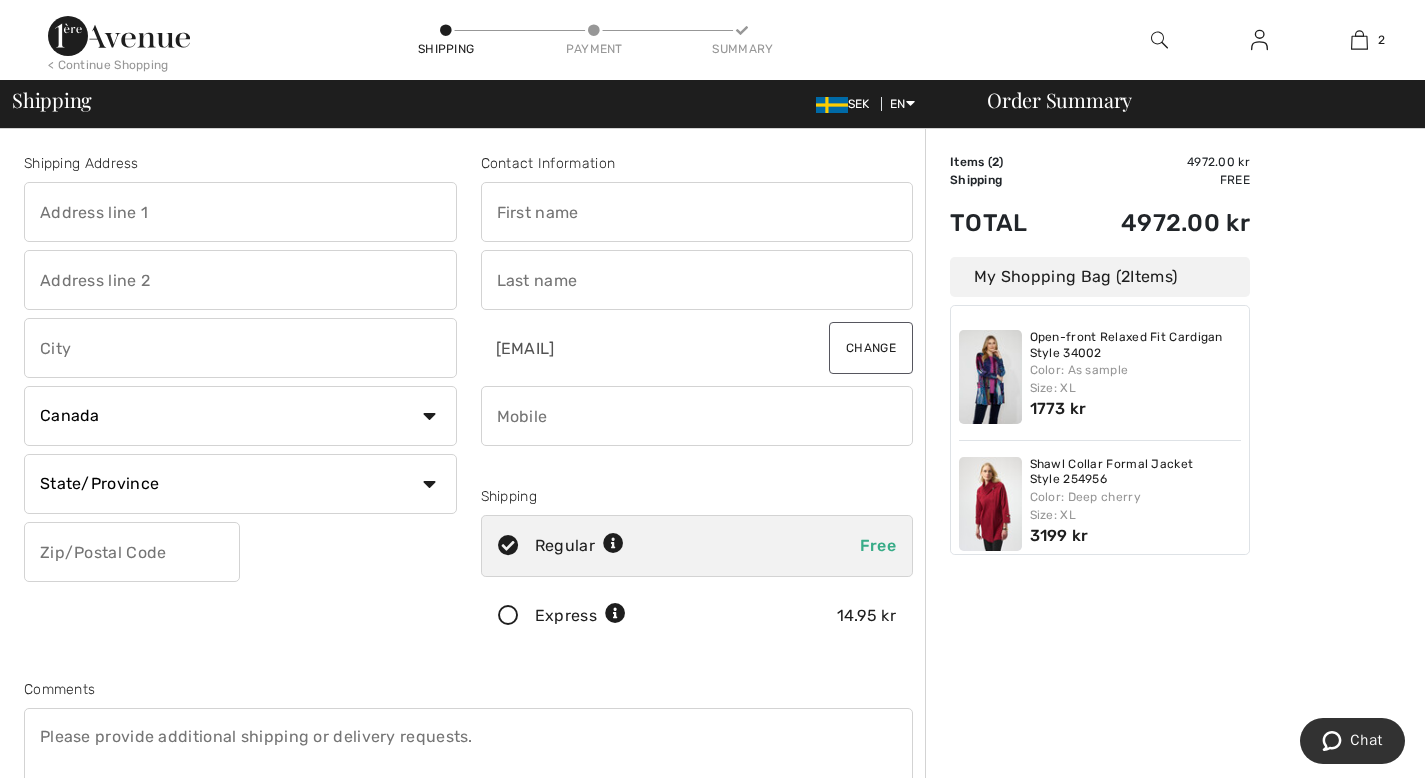 click on "Country
Canada
United States
Afghanistan
Aland Islands
Albania
Algeria
American Samoa
Andorra
Angola
Anguilla
Antarctica
Antigua and Barbuda
Argentina
Armenia
Aruba
Australia
Austria
Azerbaijan
Bahamas
Bahrain
Bangladesh
Barbados
Belarus
Belgium
Belize
Benin
Bermuda
Bhutan
Bolivia
Bonaire
Bosnia and Herzegovina
Botswana
Bouvet Island
Brazil
British Indian Ocean Territory
Brunei Darussalam
Bulgaria
Burkina Faso
Burundi
Cambodia
Cameroon
Cape Verde
Cayman Islands
Central African Republic
Chad
Chile China" at bounding box center [240, 416] 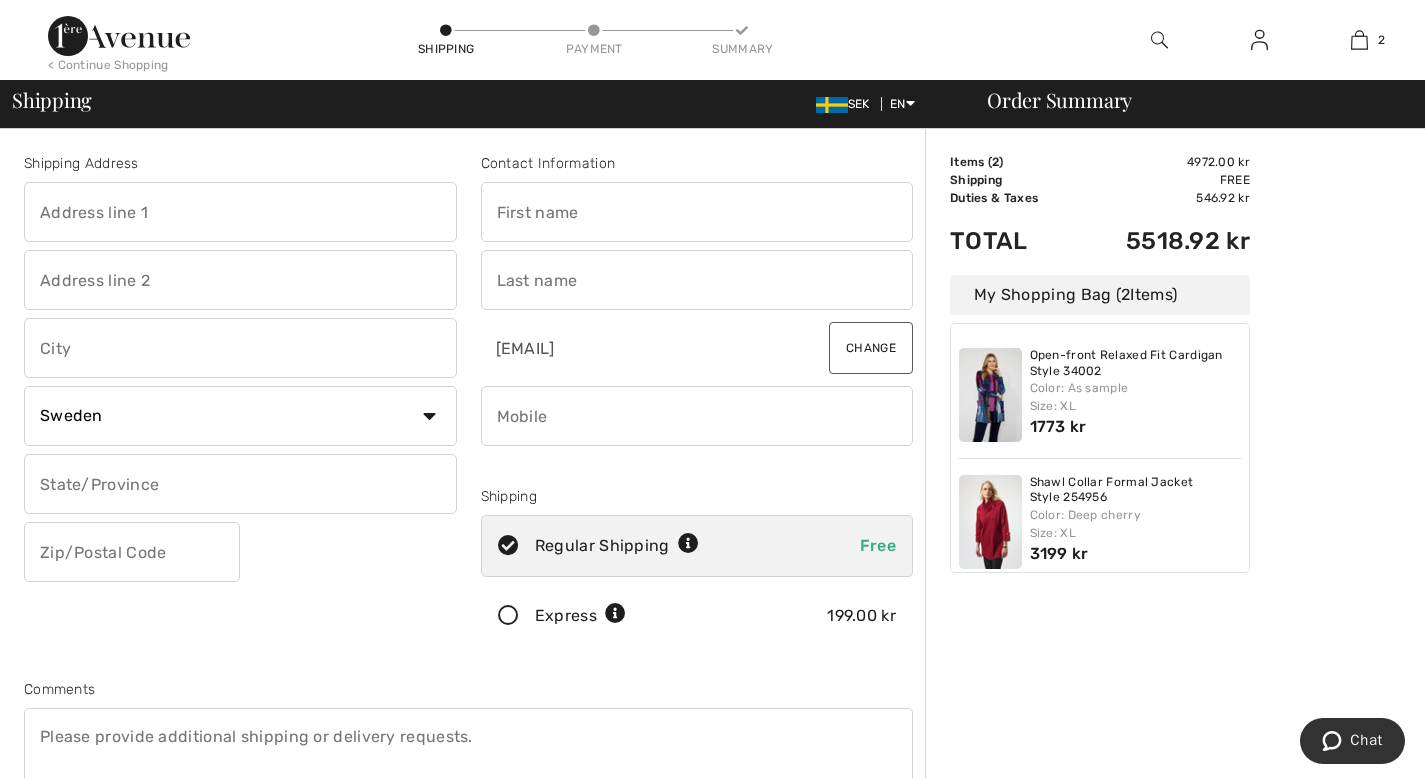 click at bounding box center (240, 212) 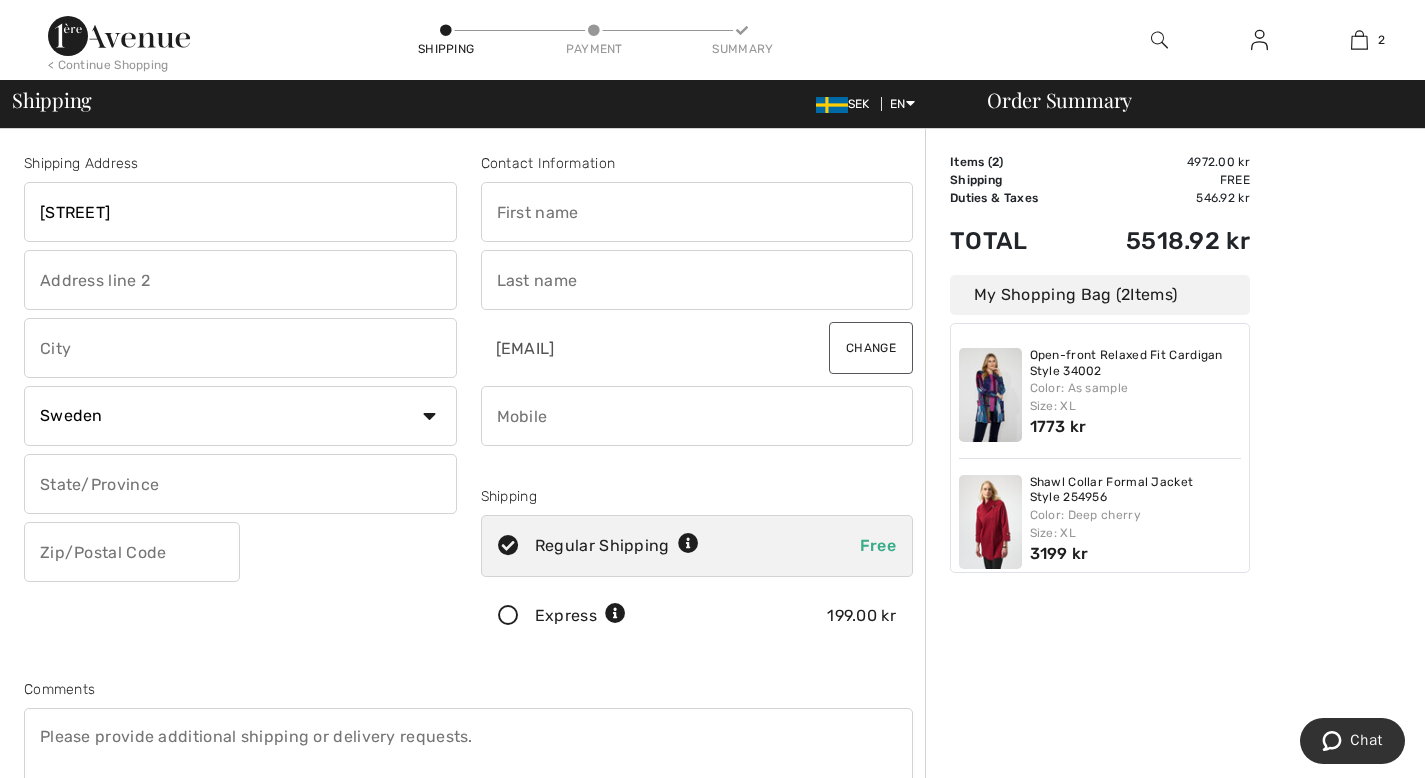 type on "[CITY]" 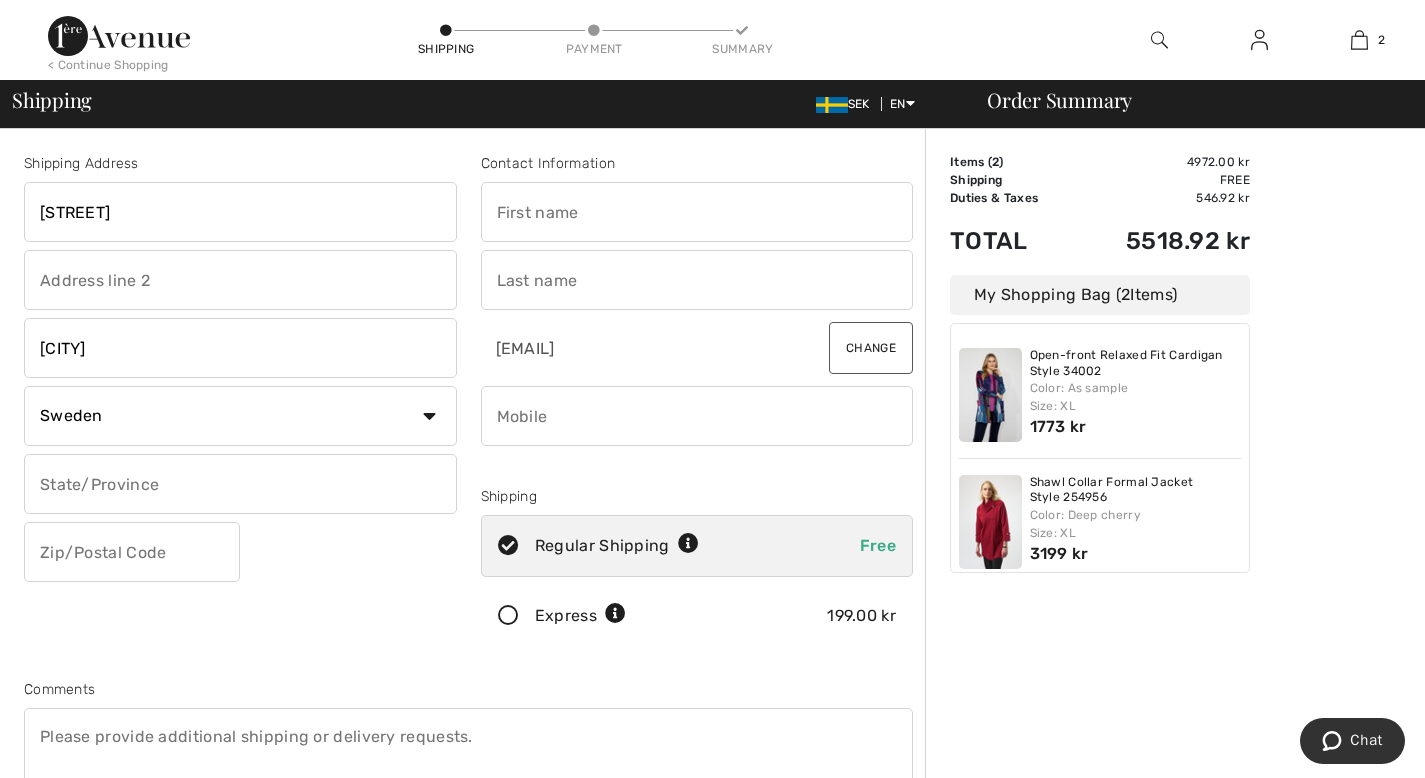 type on "[POSTAL_CODE]" 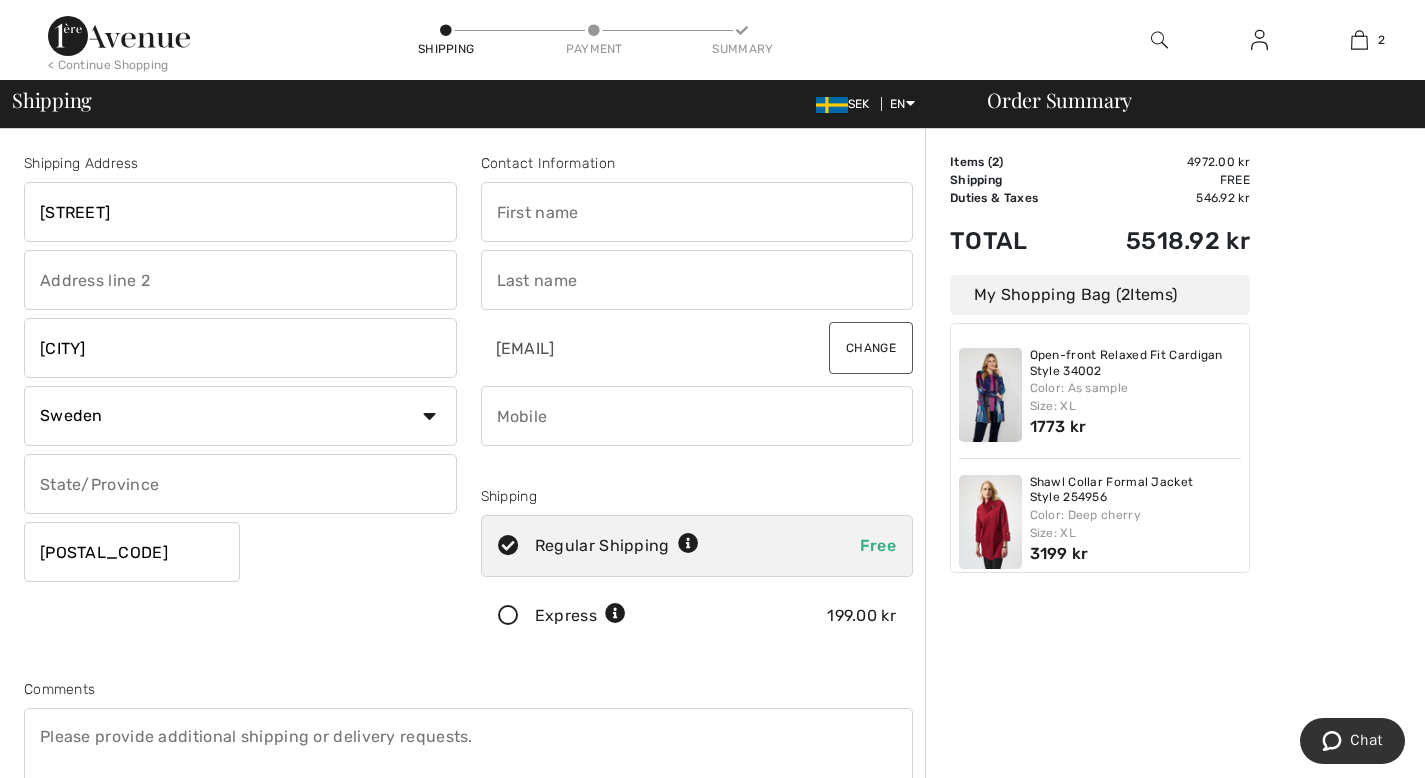 type on "[FIRST] [MIDDLE] [LAST]" 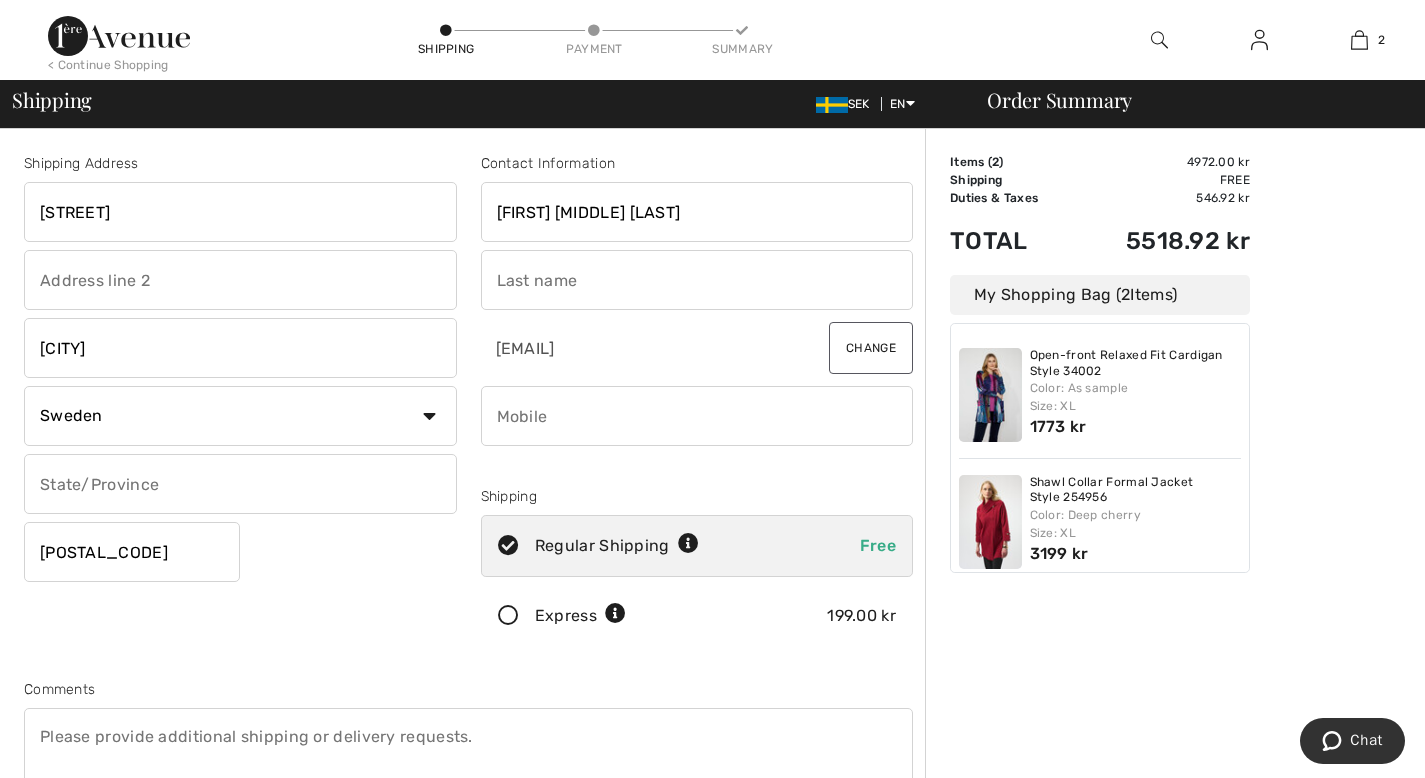 type on "[FIRST]" 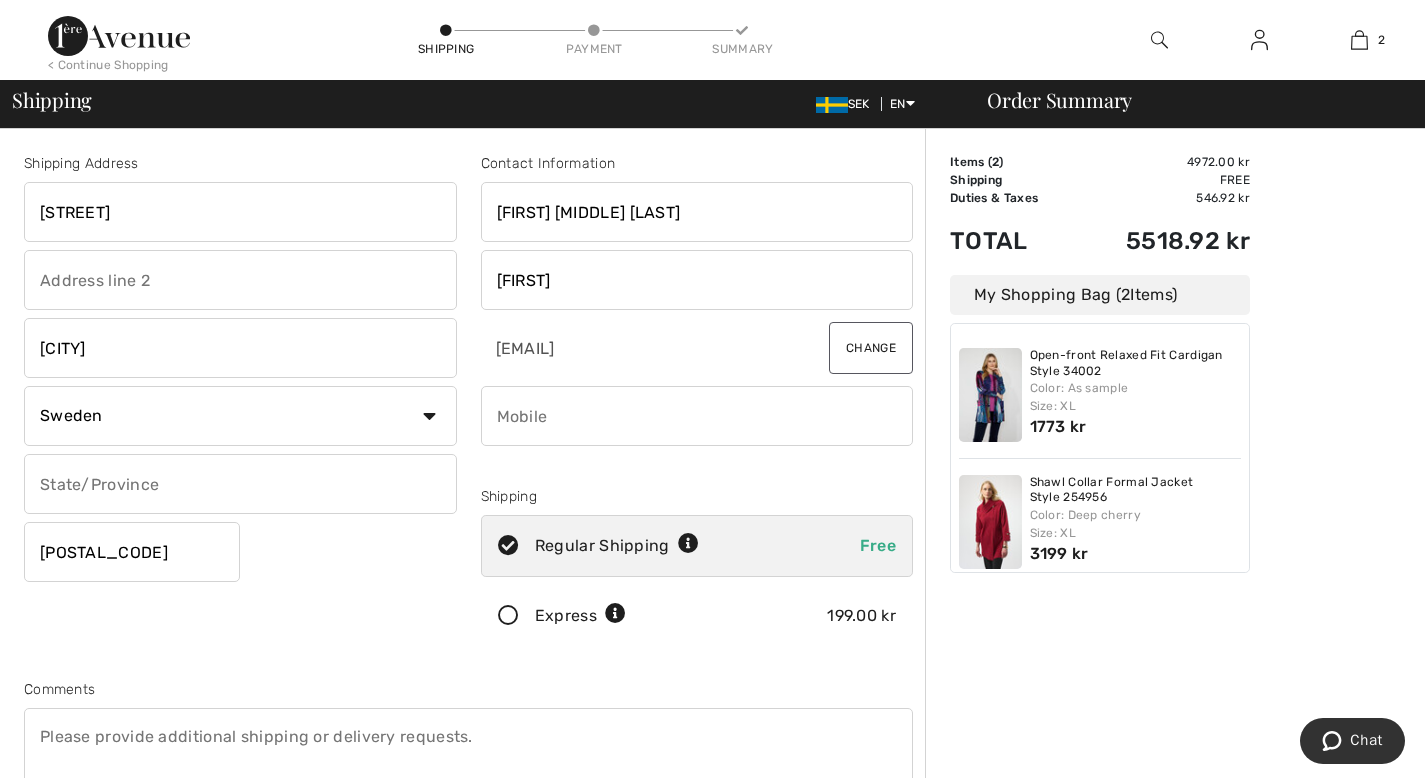 type on "[PHONE]" 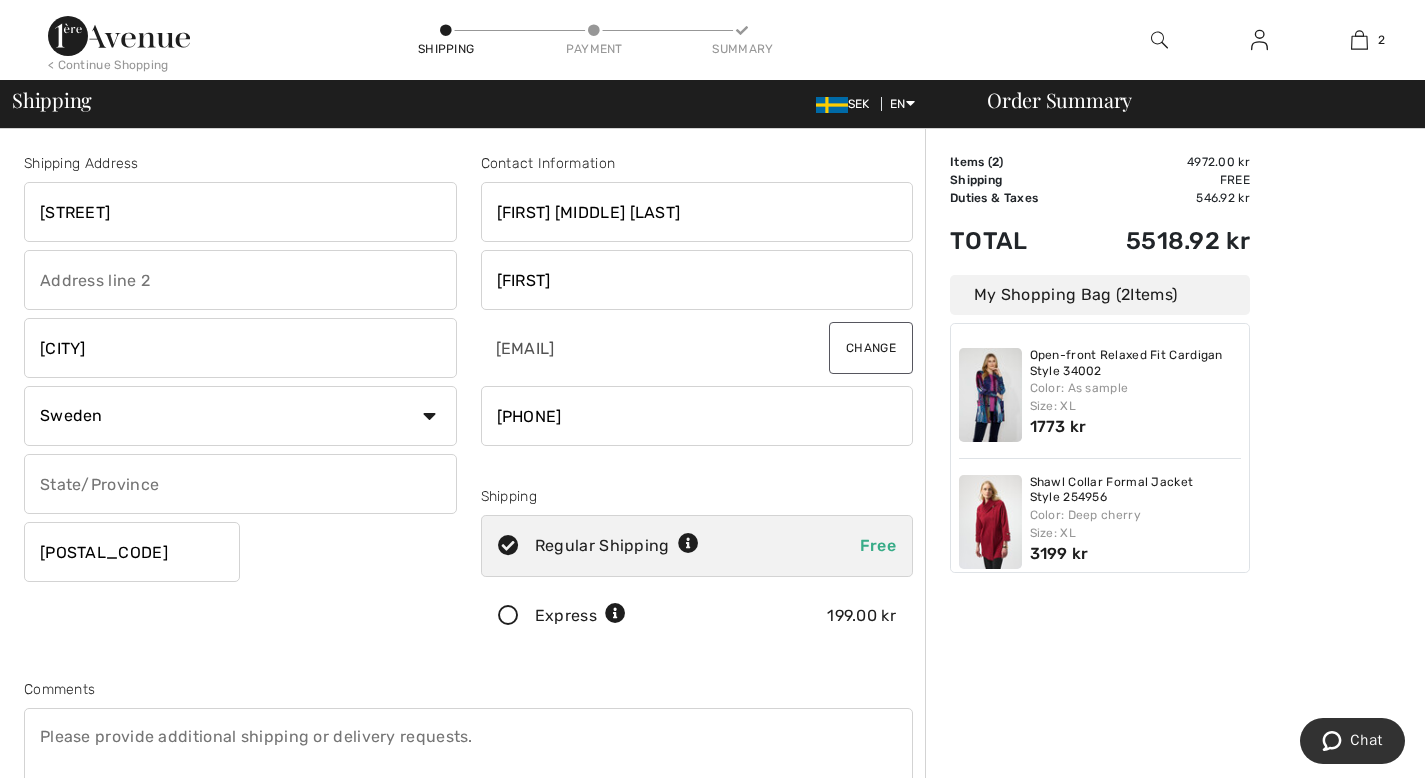 type on "[POSTAL_CODE]" 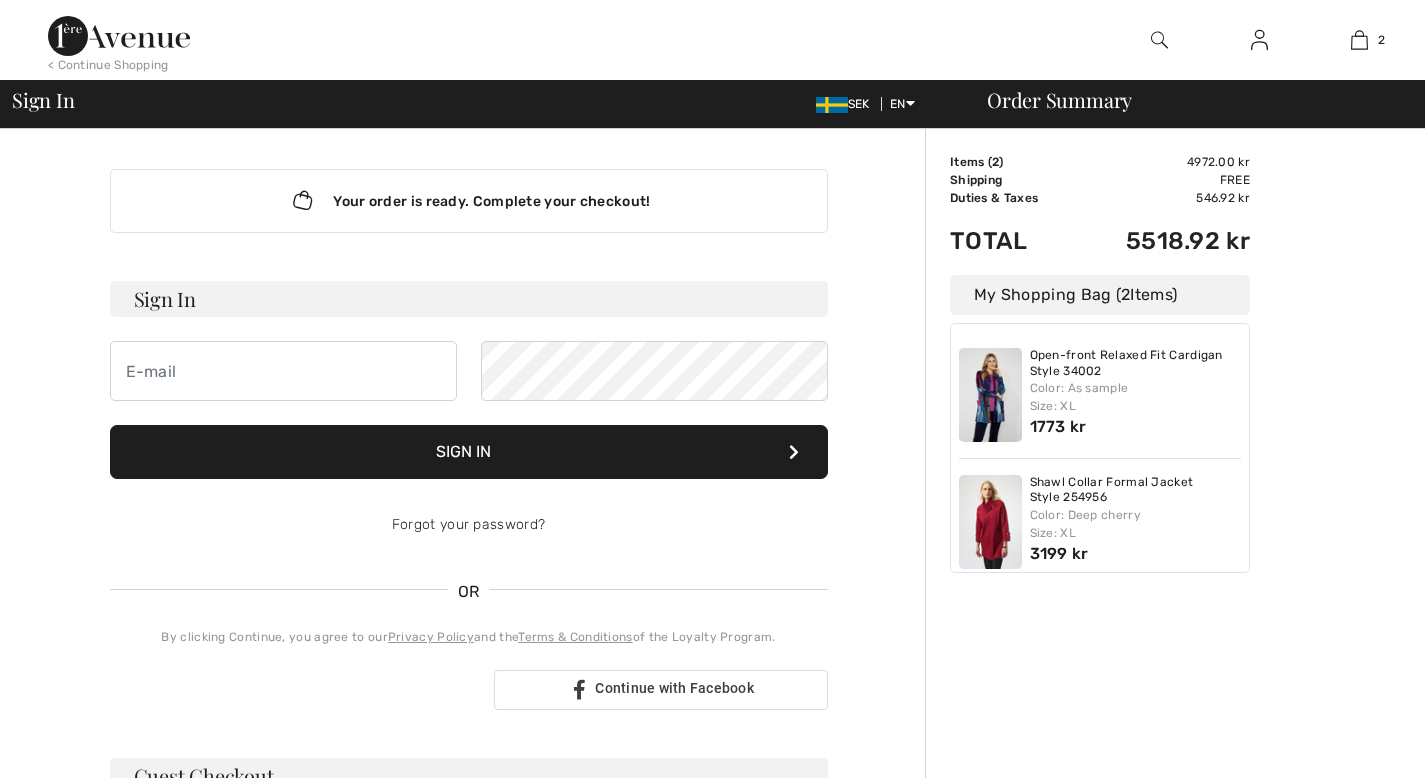 scroll, scrollTop: 336, scrollLeft: 0, axis: vertical 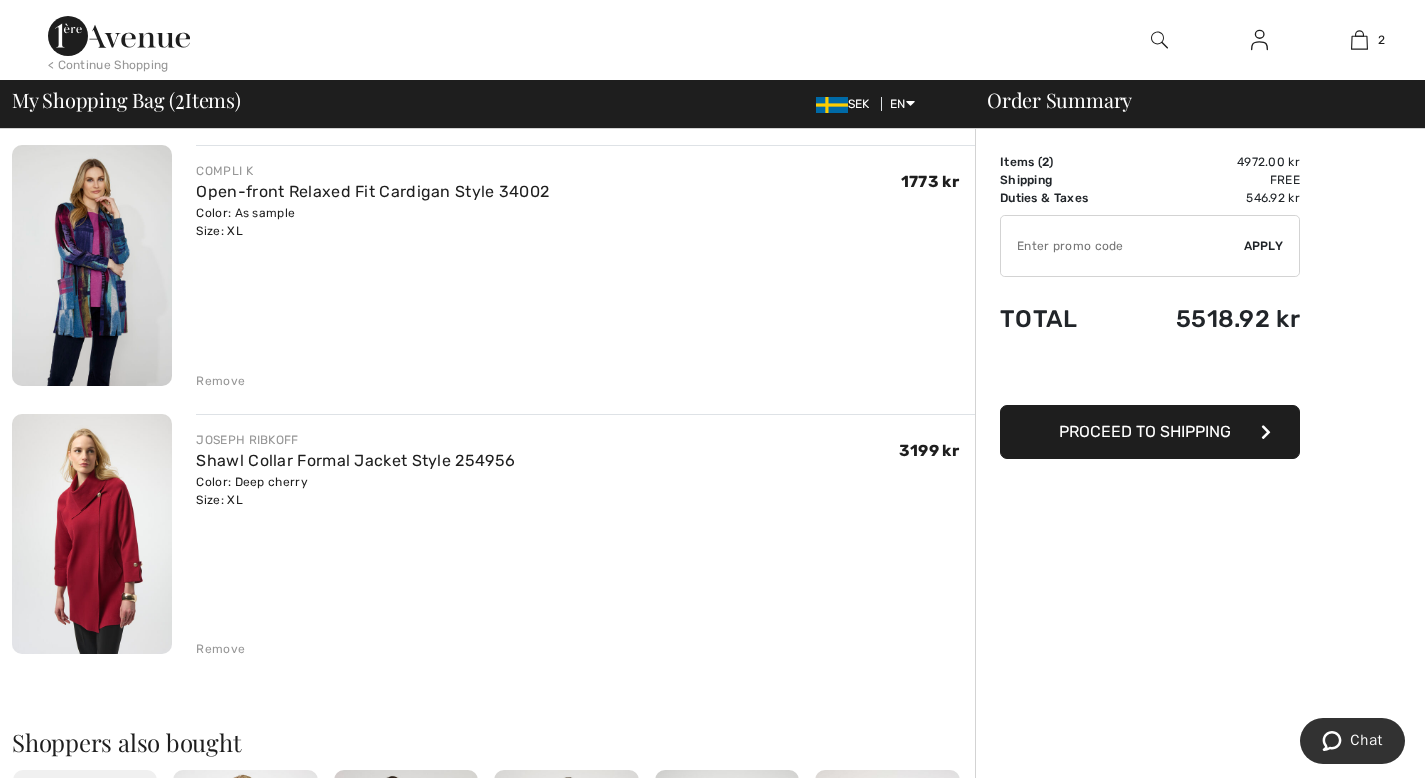 click on "Remove" at bounding box center [220, 381] 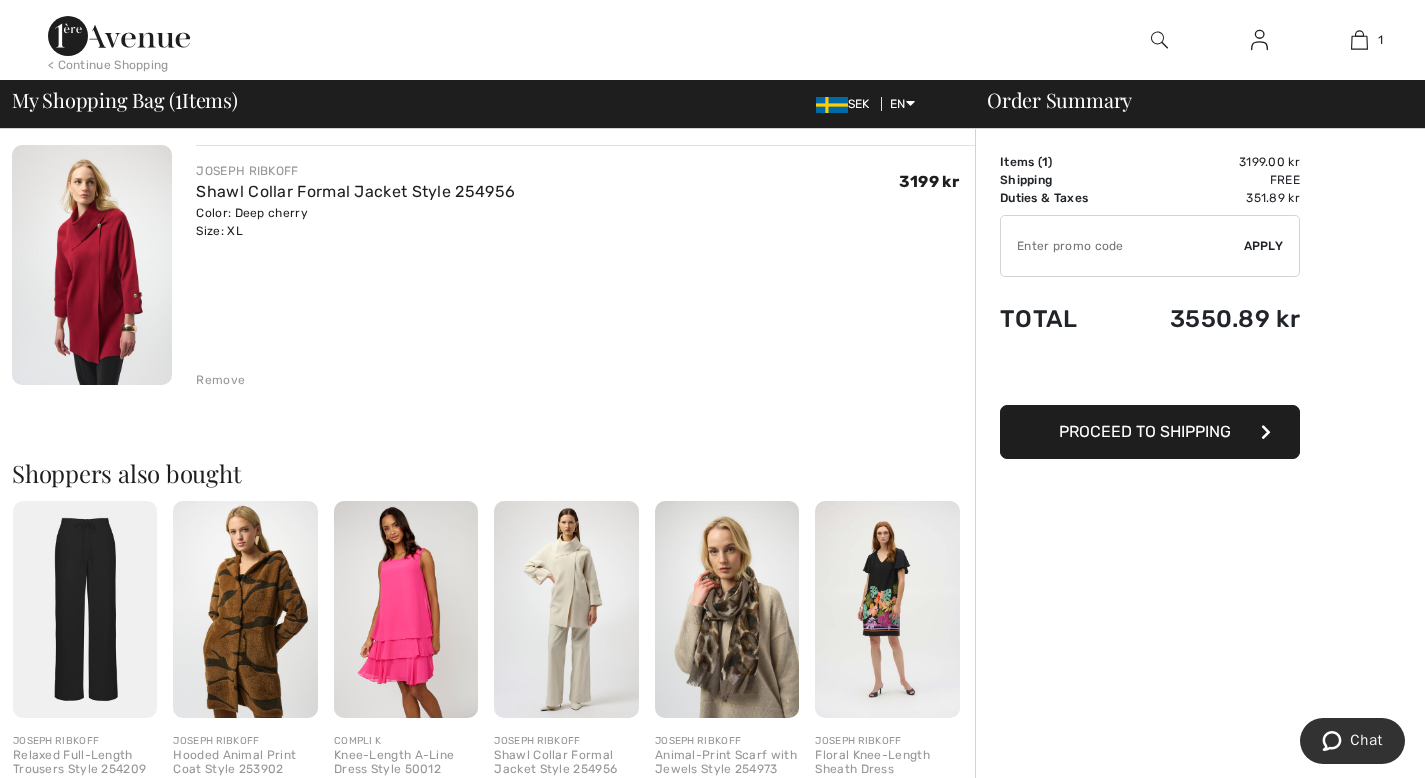 click on "Proceed to Shipping" at bounding box center [1145, 431] 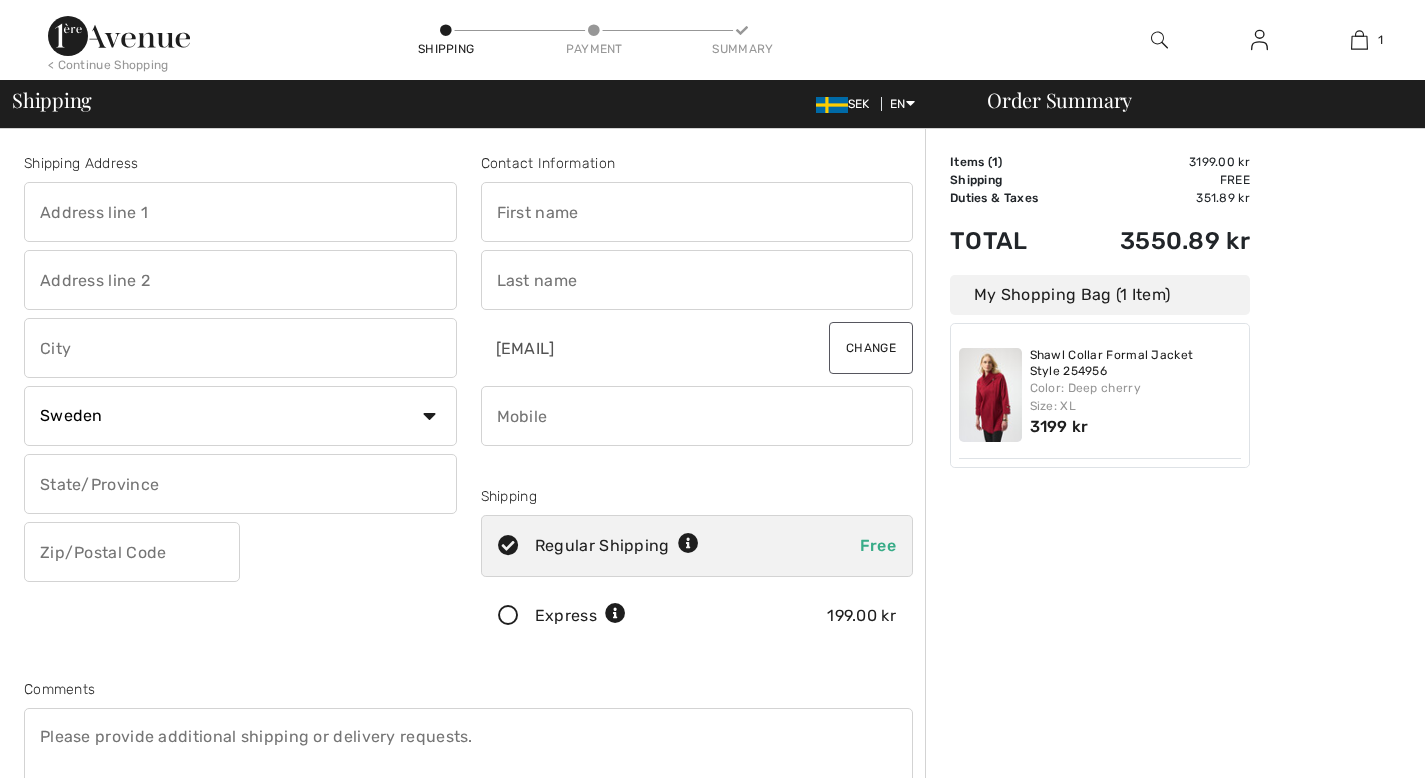 scroll, scrollTop: 0, scrollLeft: 0, axis: both 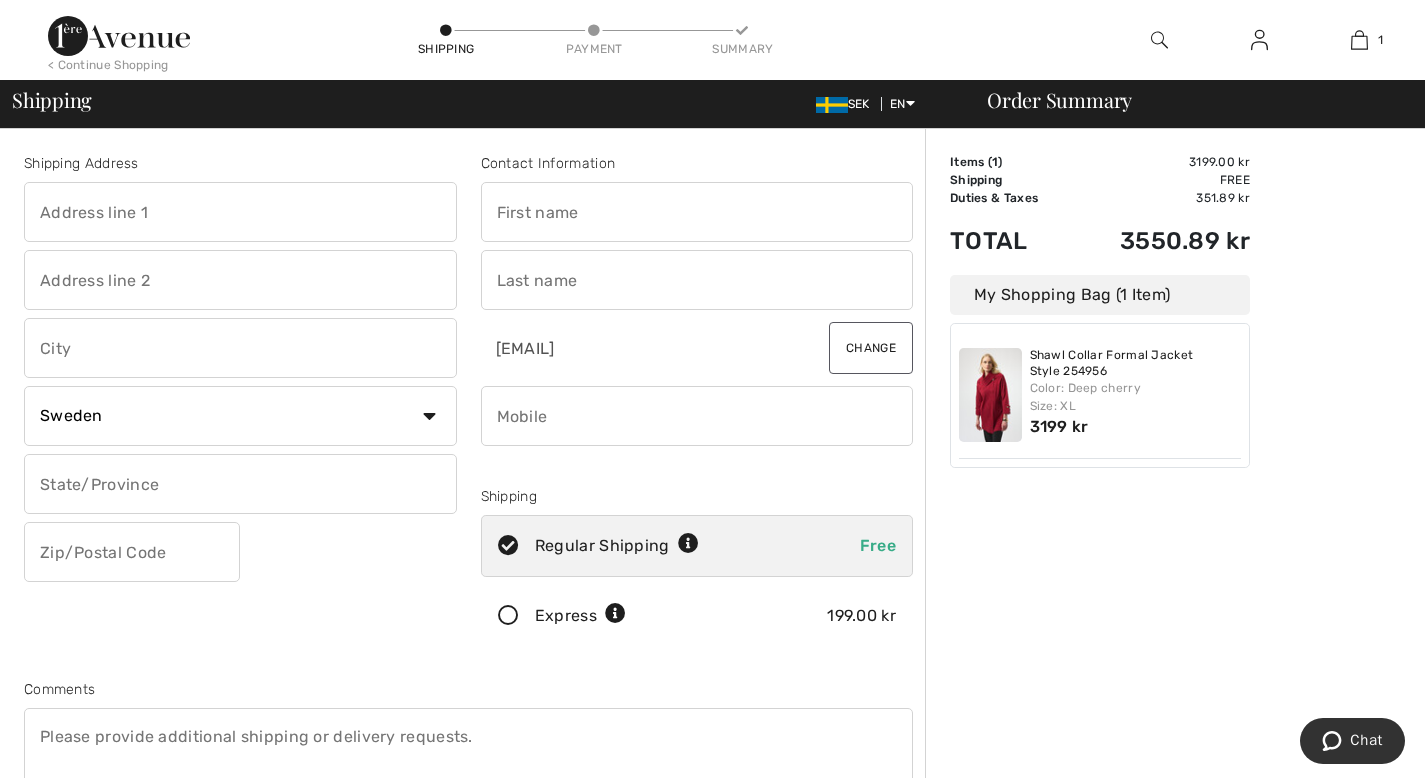 click at bounding box center (240, 212) 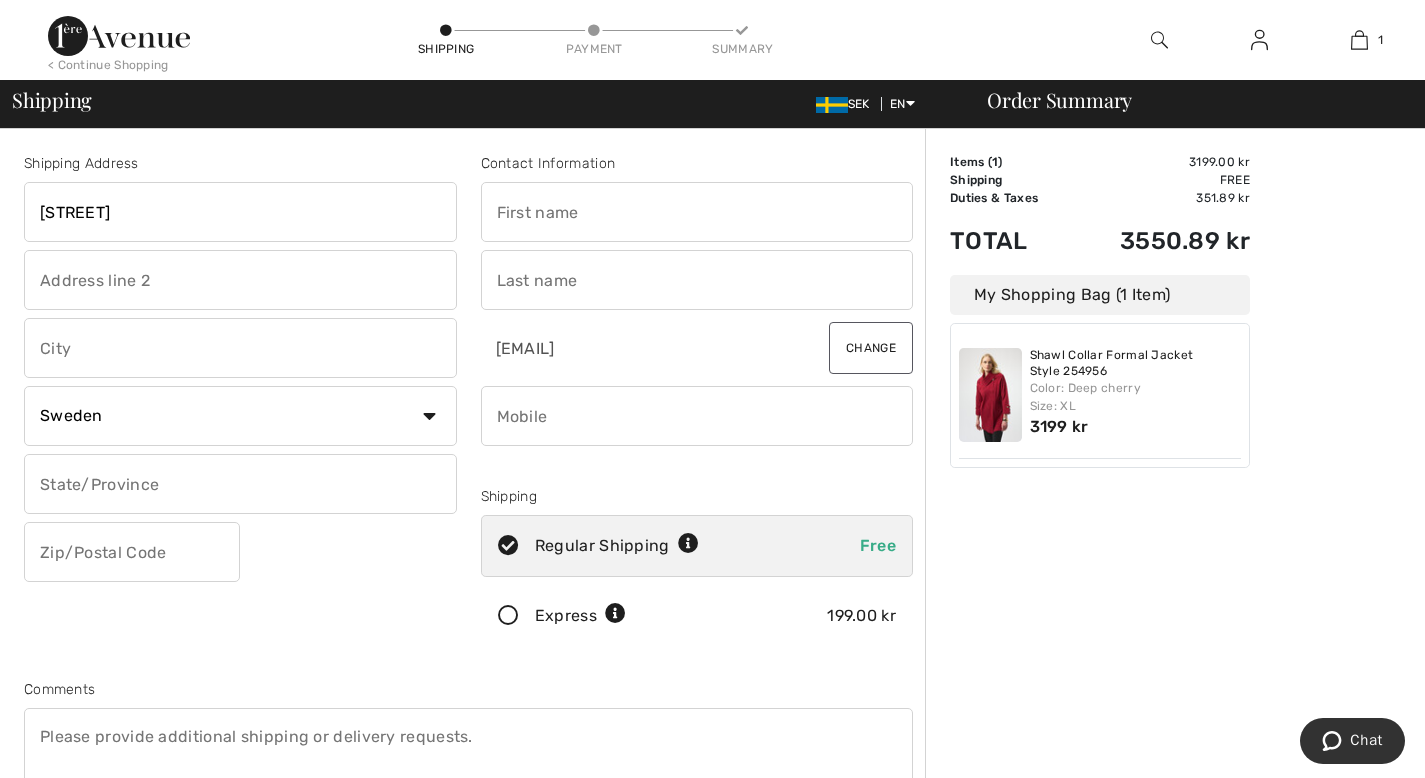 type on "[CITY]" 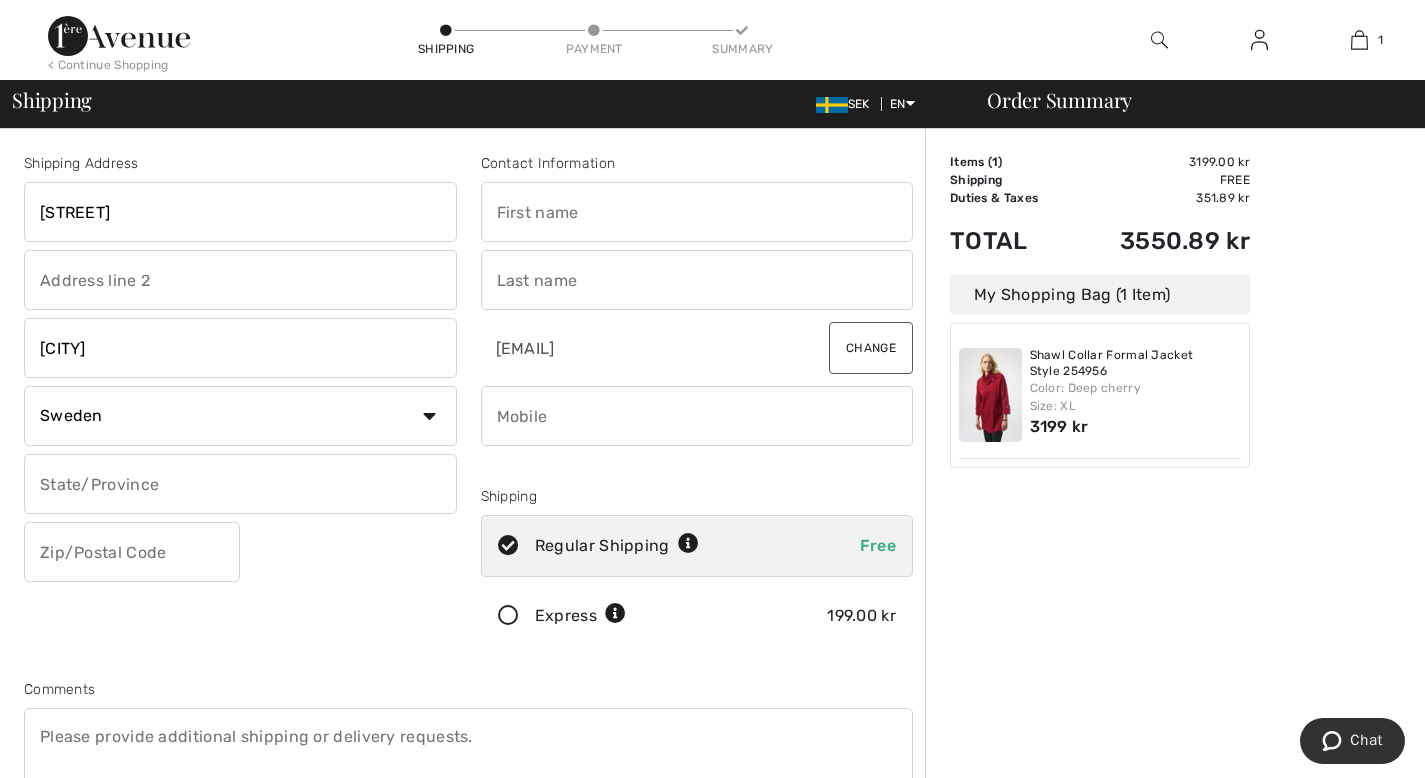type on "[POSTAL_CODE]" 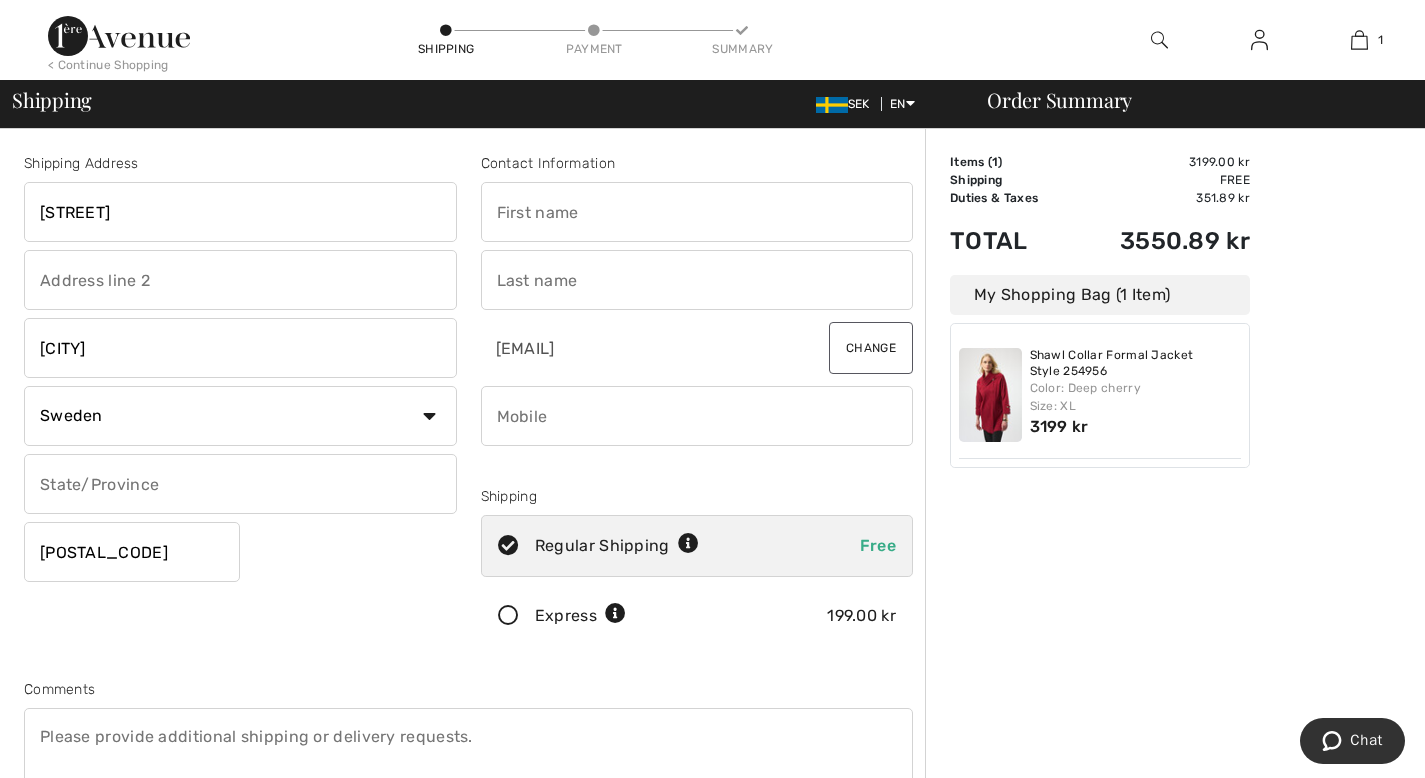 type on "[FIRST] [MIDDLE] [LAST]" 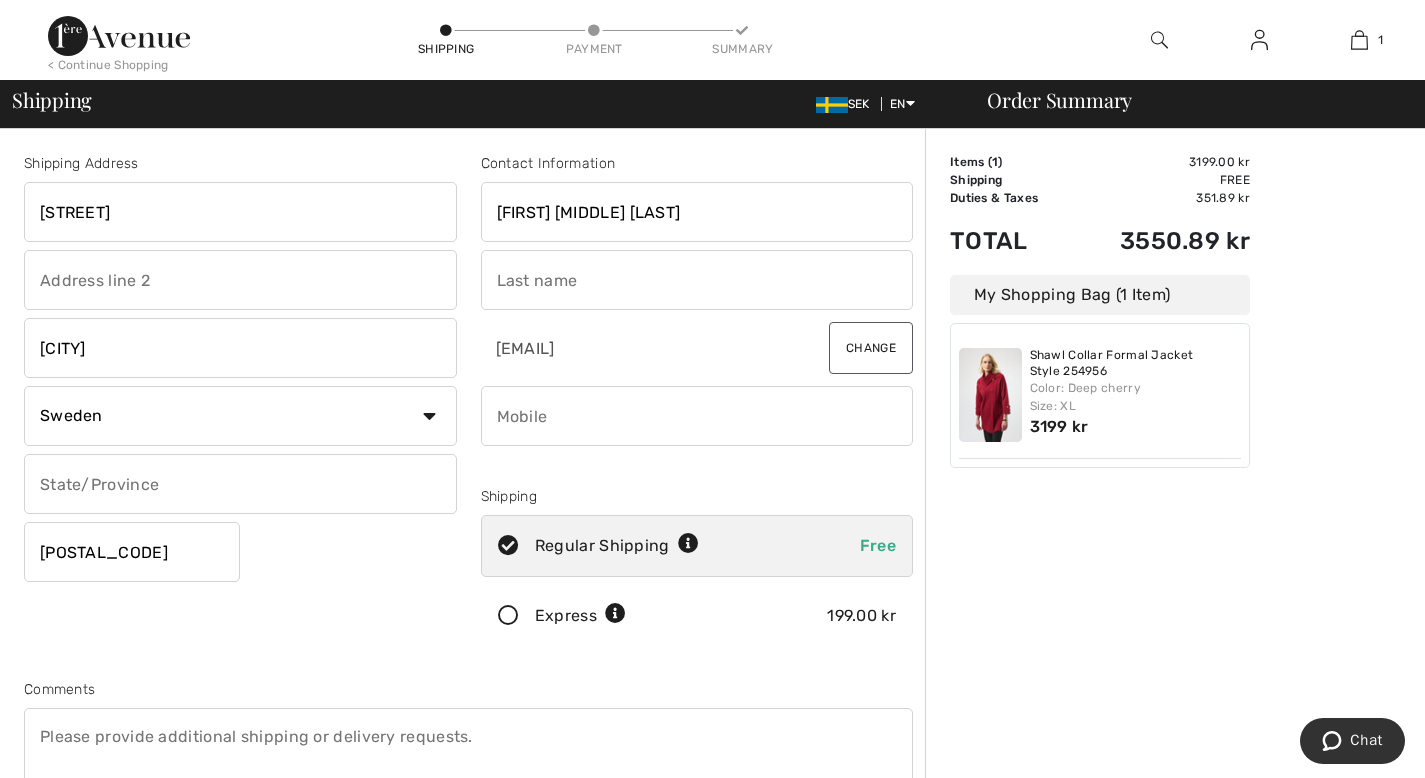 type on "[FIRST]" 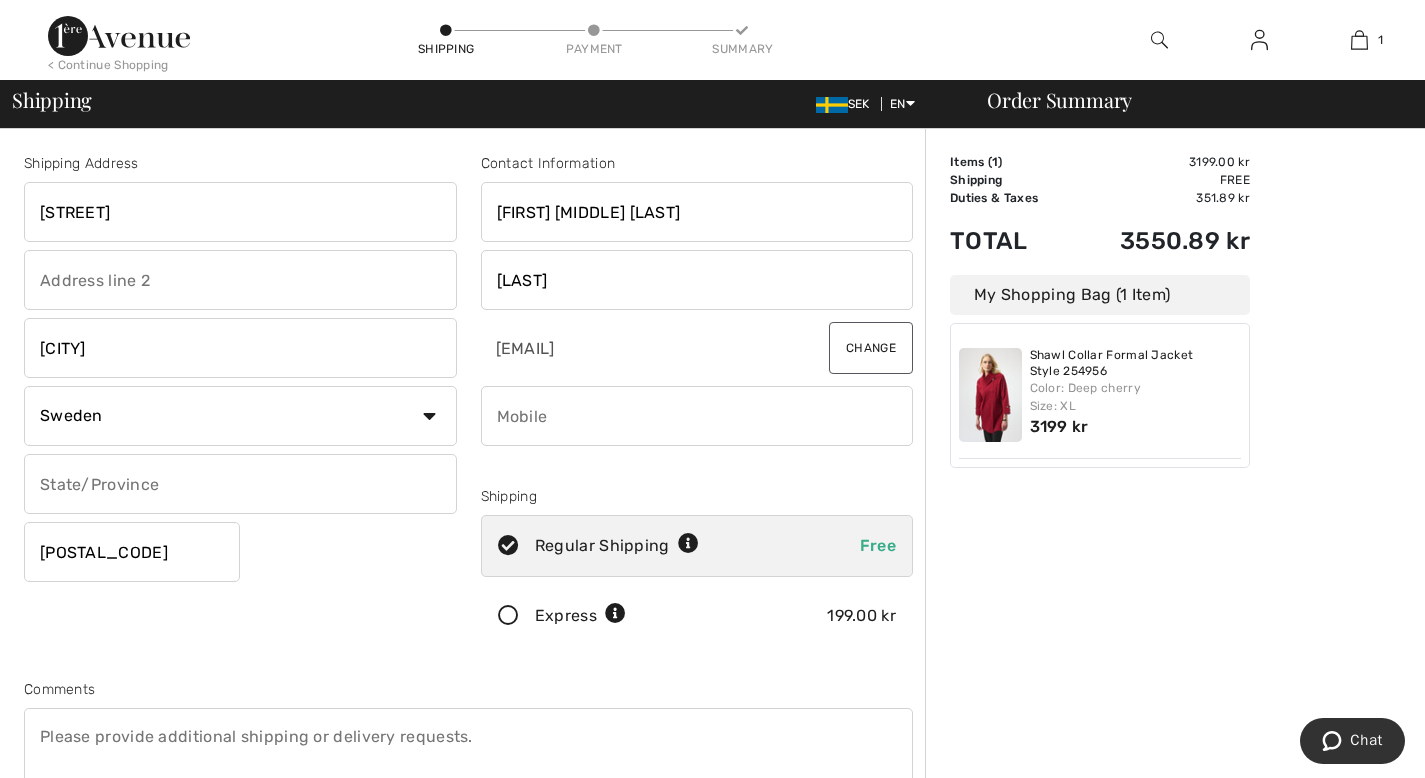 type on "[PHONE]" 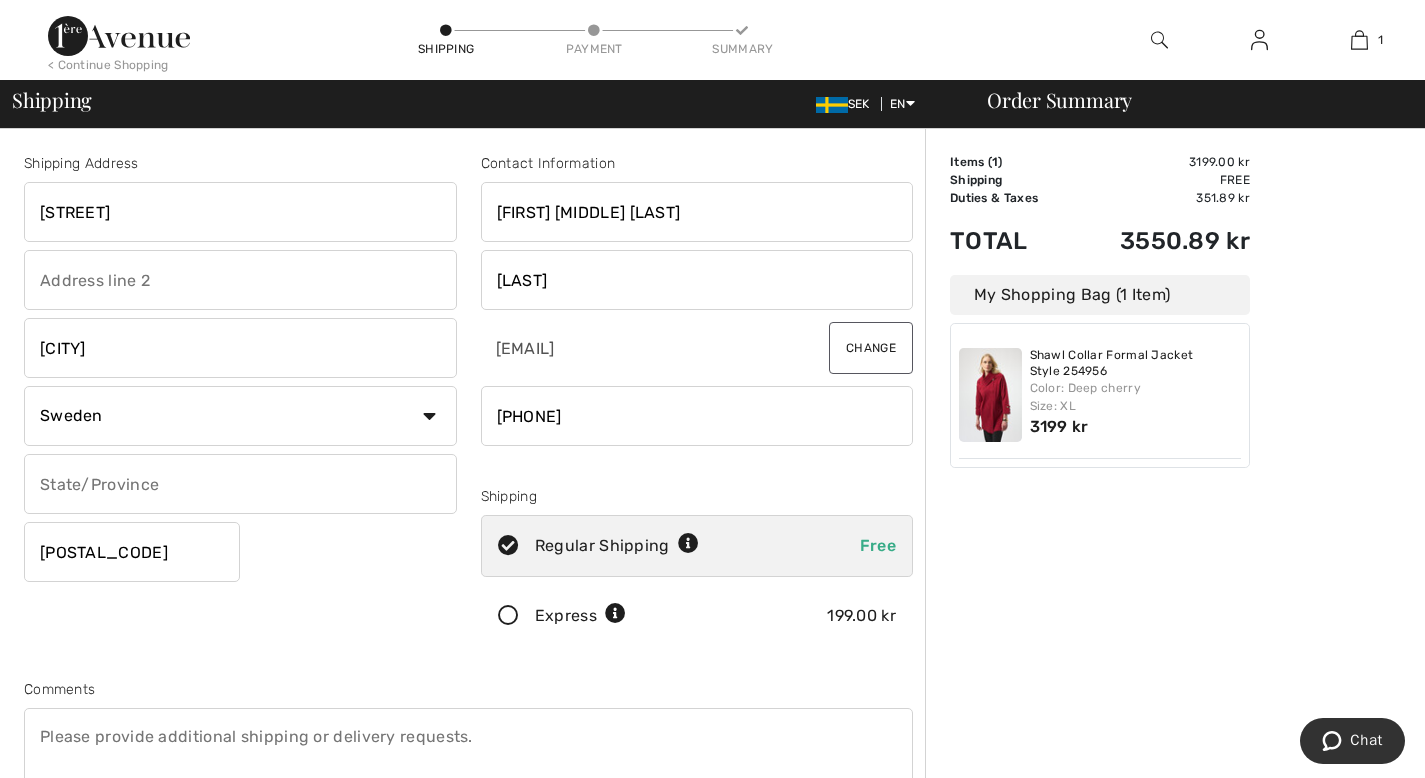 type on "[POSTAL_CODE]" 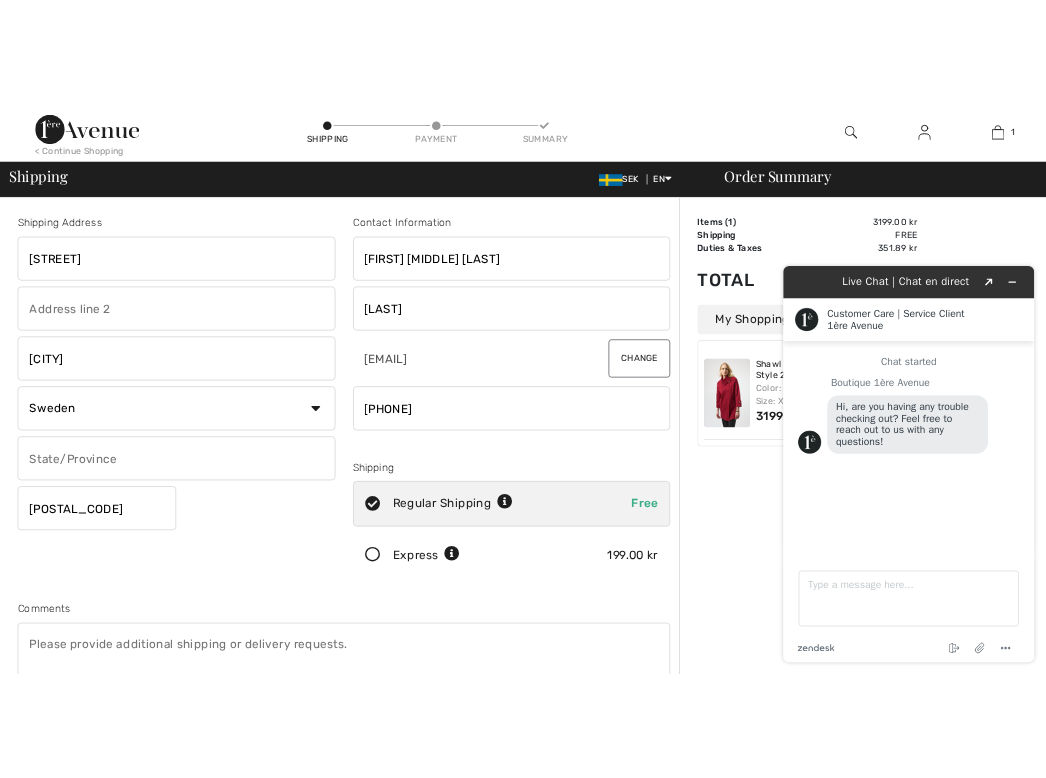 scroll, scrollTop: 0, scrollLeft: 0, axis: both 